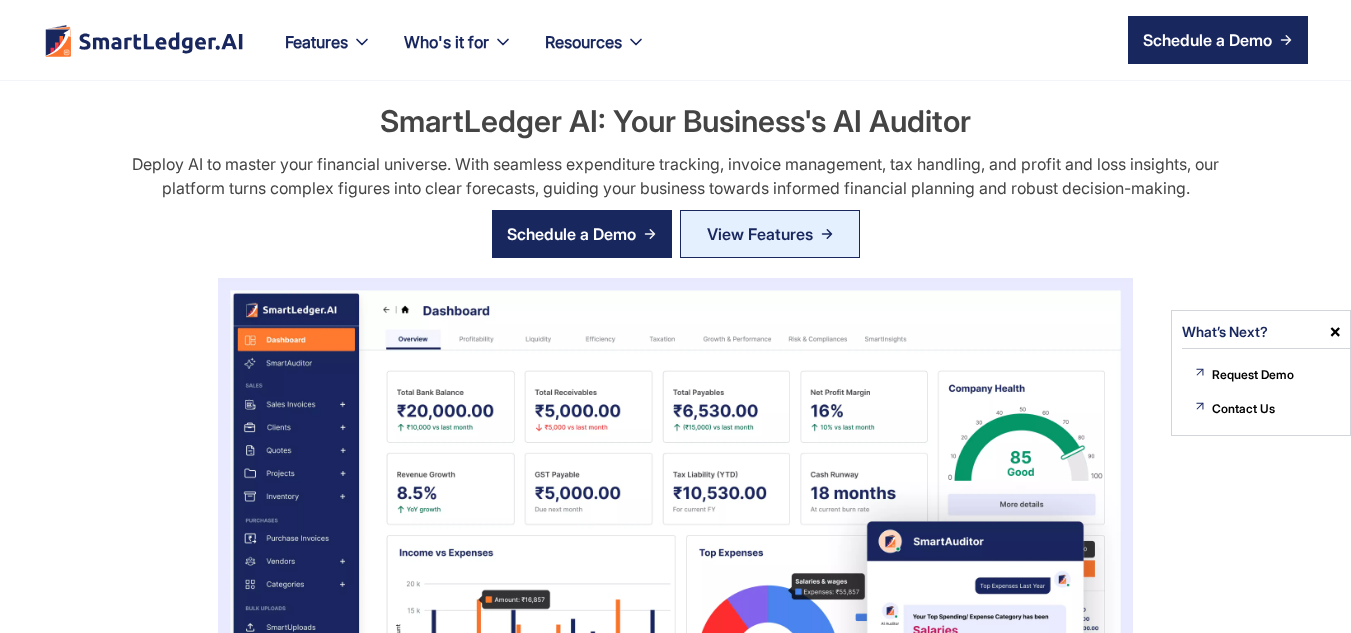 scroll, scrollTop: 0, scrollLeft: 0, axis: both 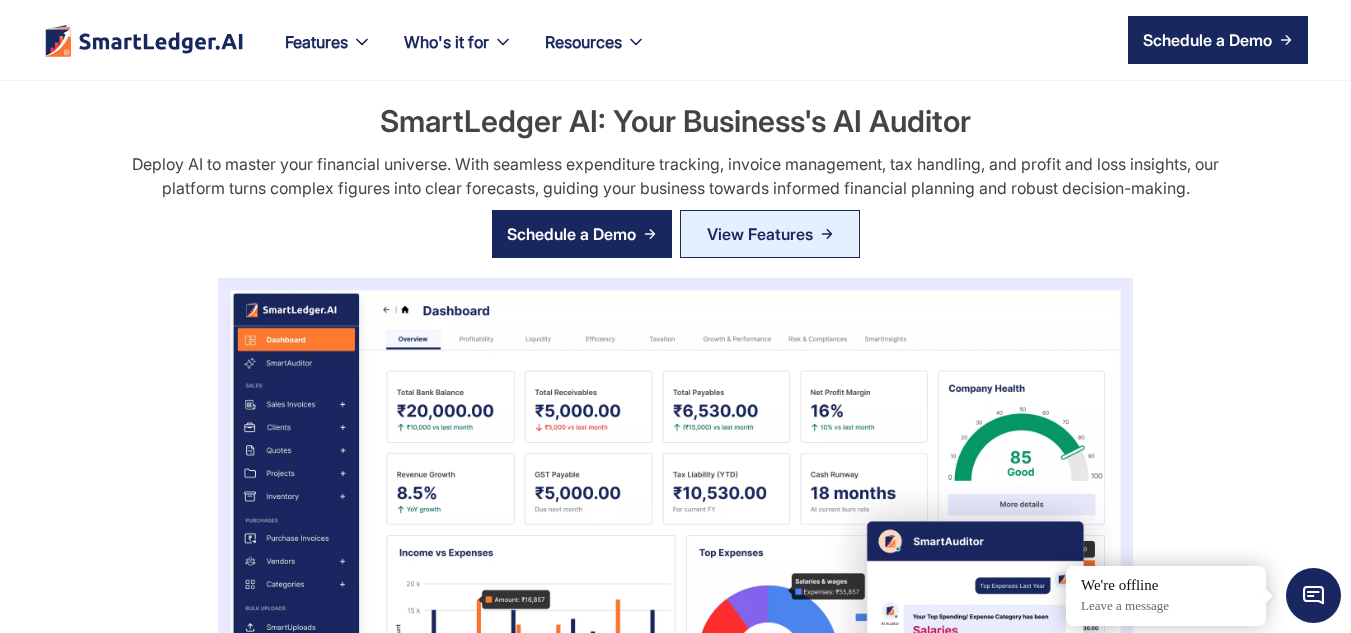 click on "SmartLedger AI: Your Business's AI Auditor Deploy AI to master your financial universe. With seamless expenditure tracking, invoice management, tax handling, and profit and loss insights, our platform turns complex figures into clear forecasts, guiding your business towards informed financial planning and robust decision-making. Schedule a Demo View Features" at bounding box center (675, 548) 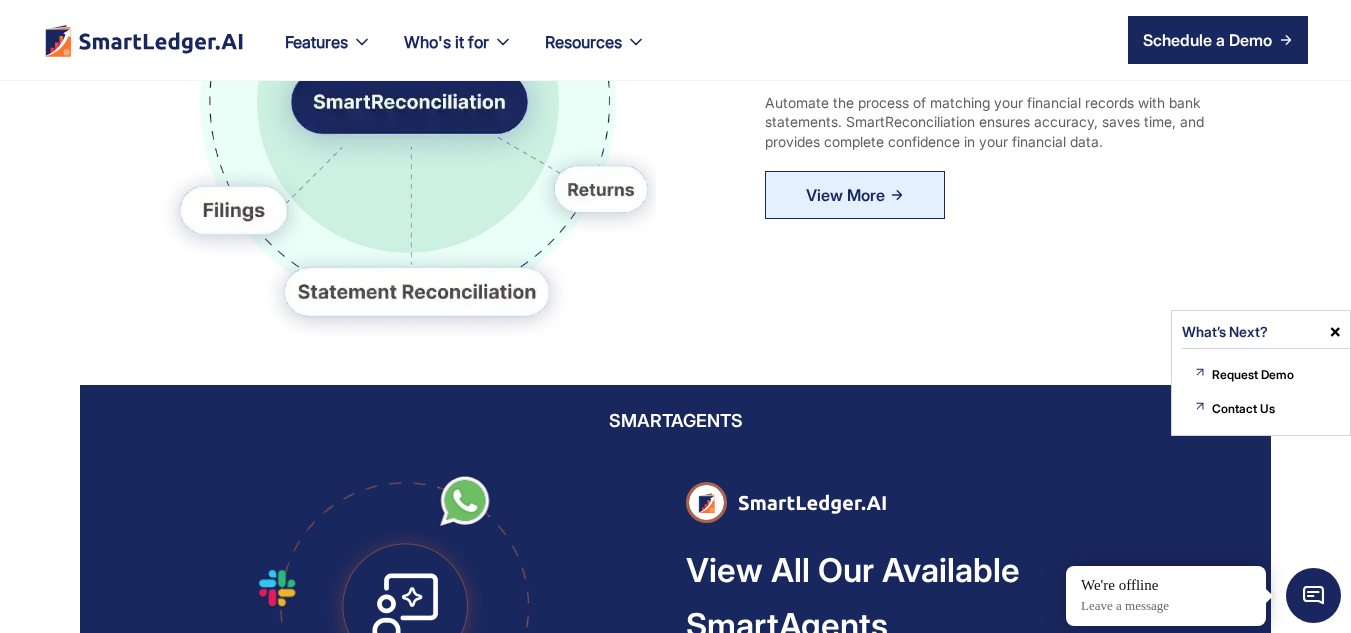 scroll, scrollTop: 1600, scrollLeft: 0, axis: vertical 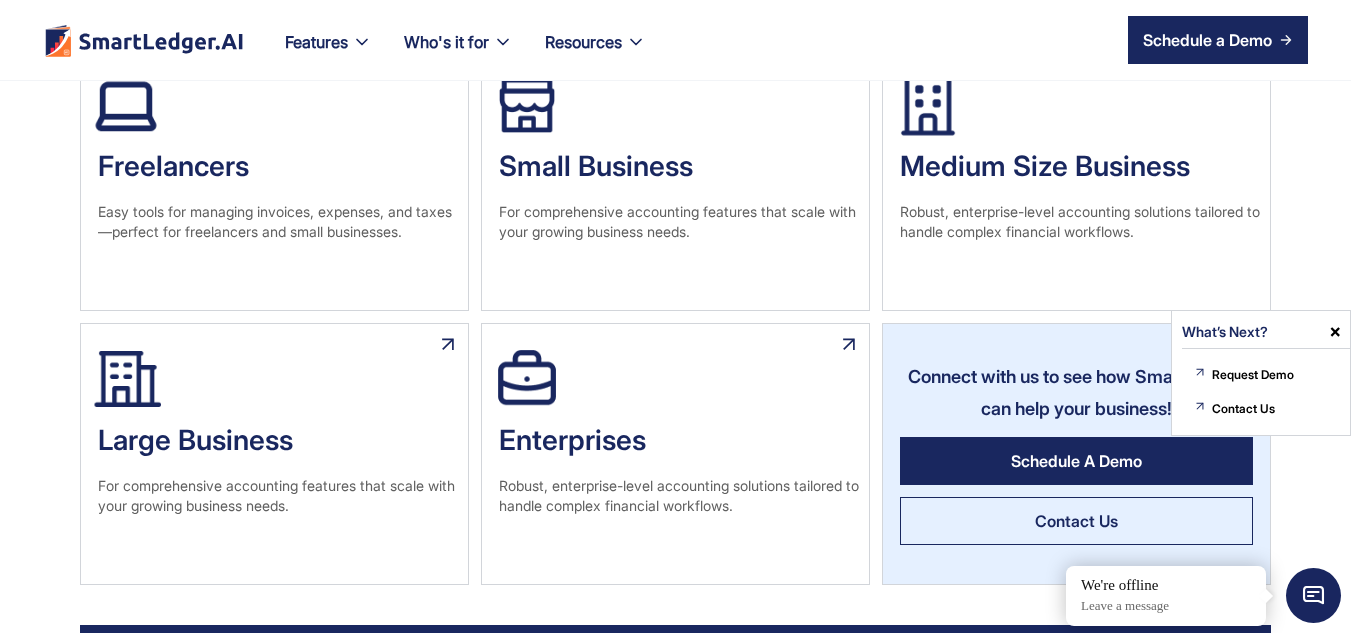 click at bounding box center (1335, 332) 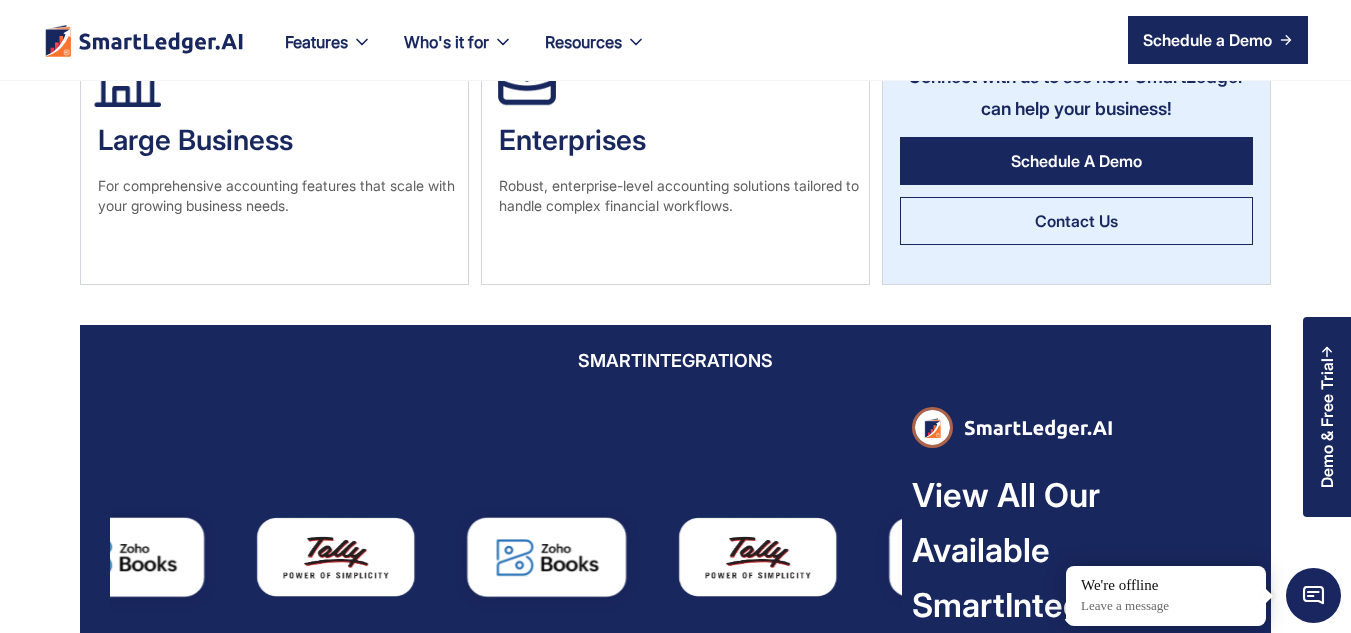 scroll, scrollTop: 3100, scrollLeft: 0, axis: vertical 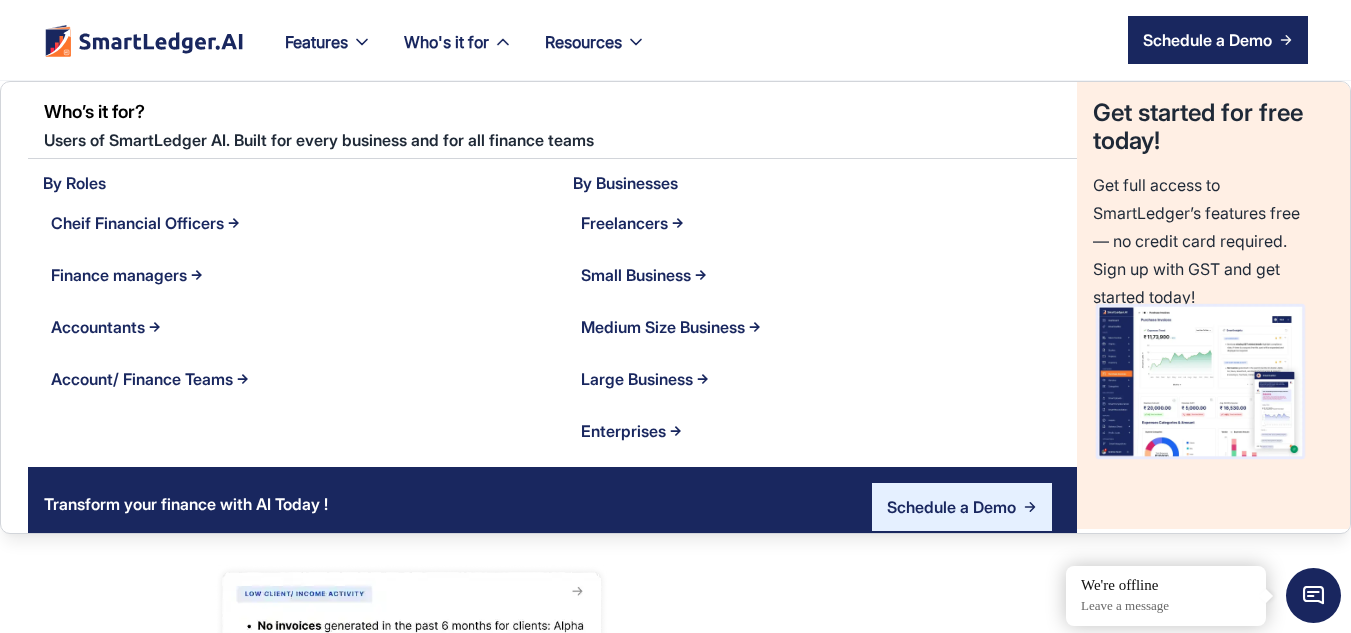 click on "Who's it for" at bounding box center (458, 54) 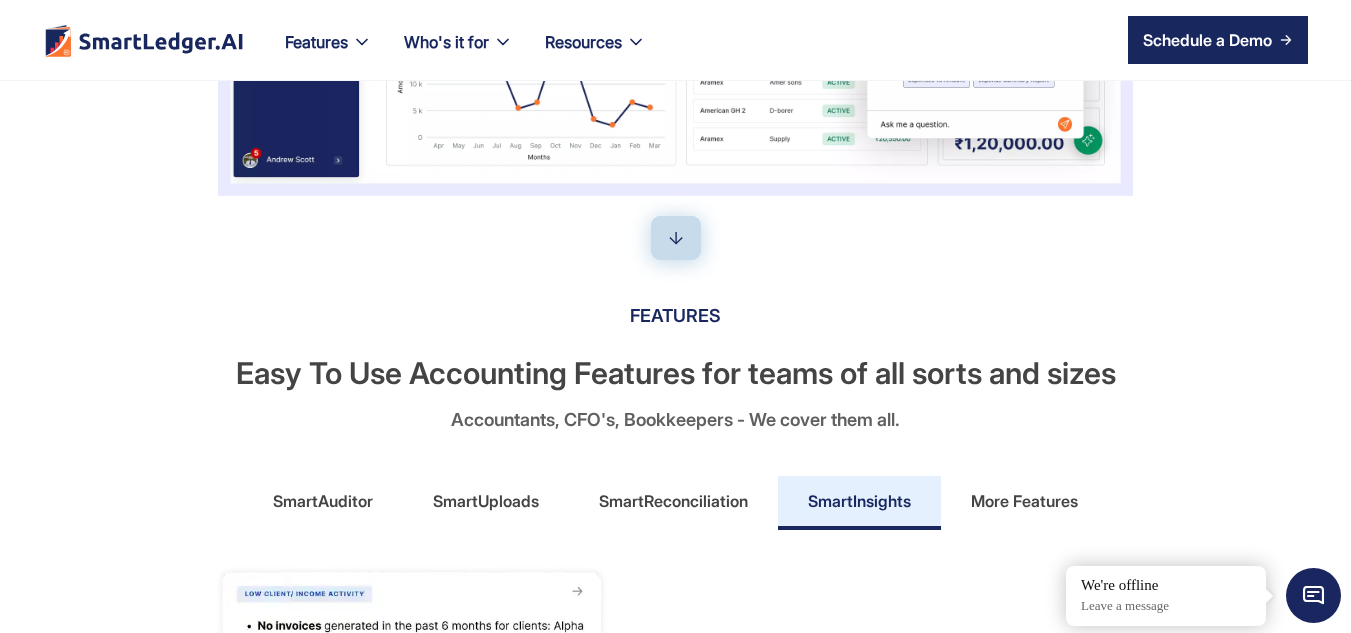 click on "Finance managers" at bounding box center [515, 48] 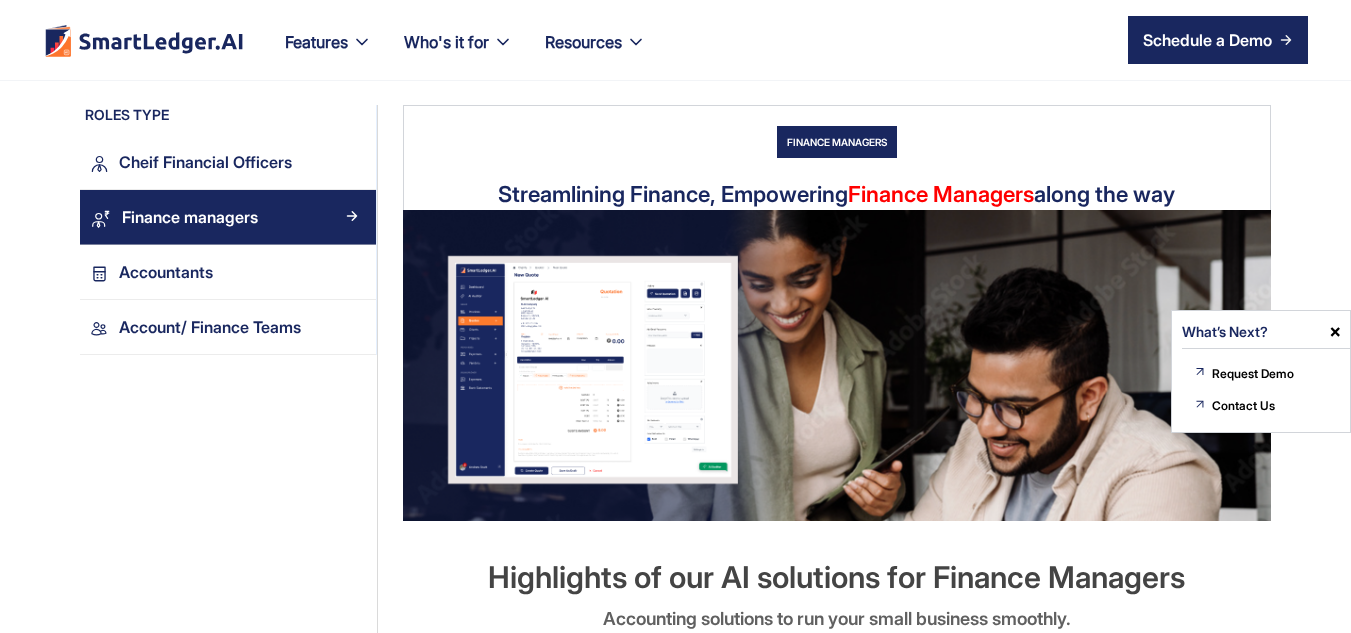 scroll, scrollTop: 0, scrollLeft: 0, axis: both 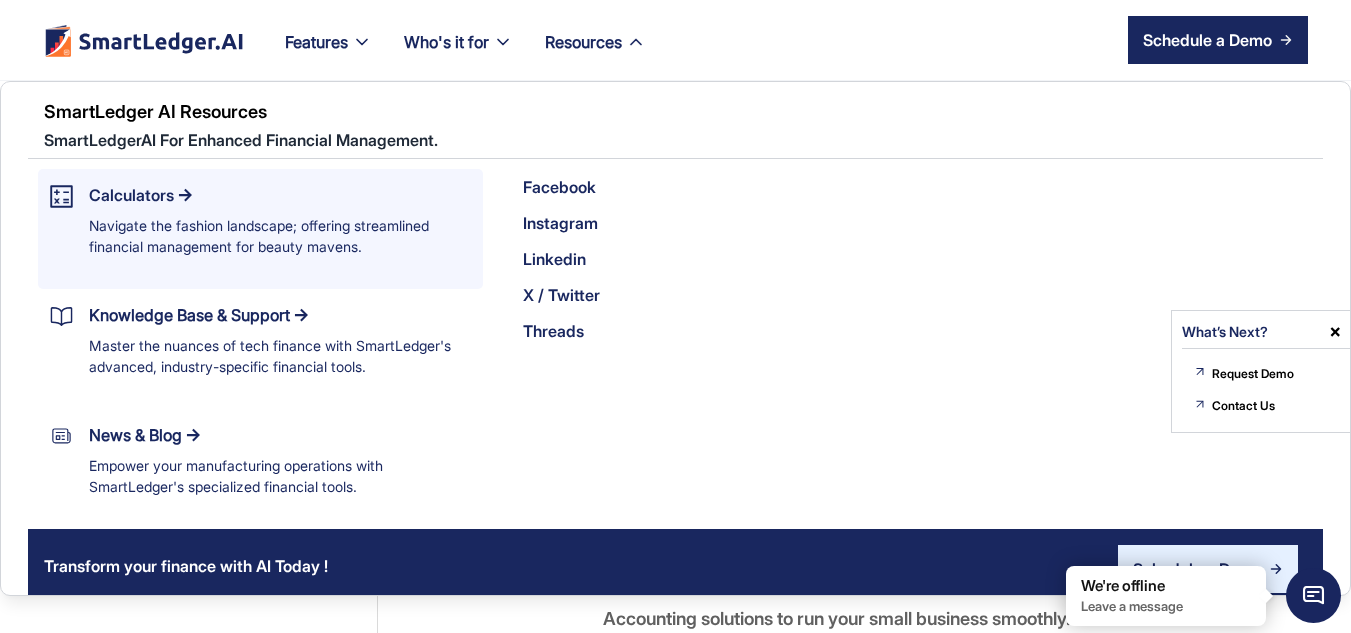 click on "Calculators" at bounding box center [131, 195] 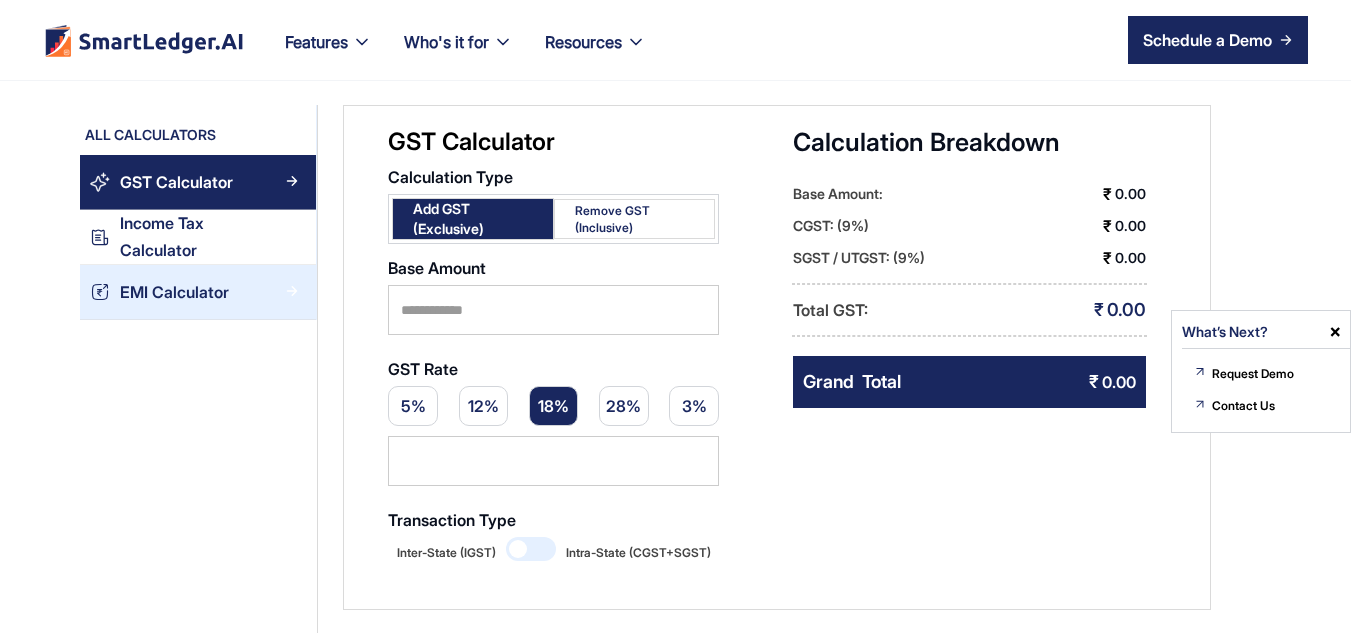scroll, scrollTop: 0, scrollLeft: 0, axis: both 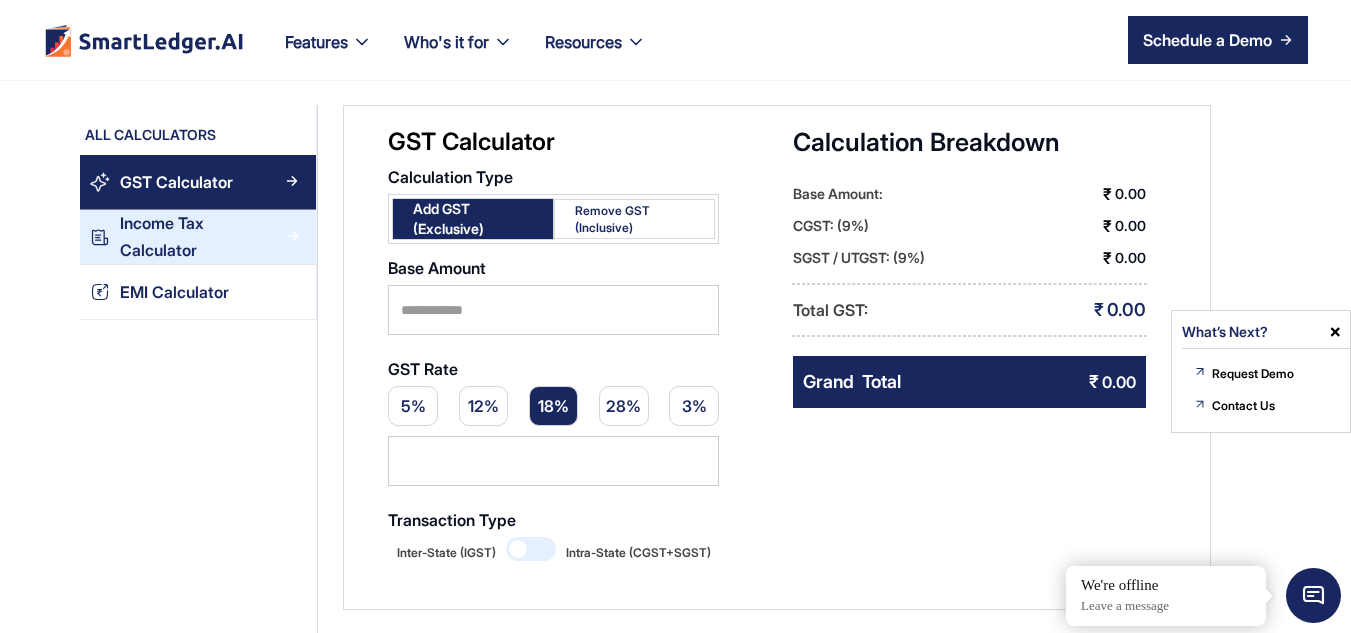 click on "Income Tax Calculator" at bounding box center [201, 237] 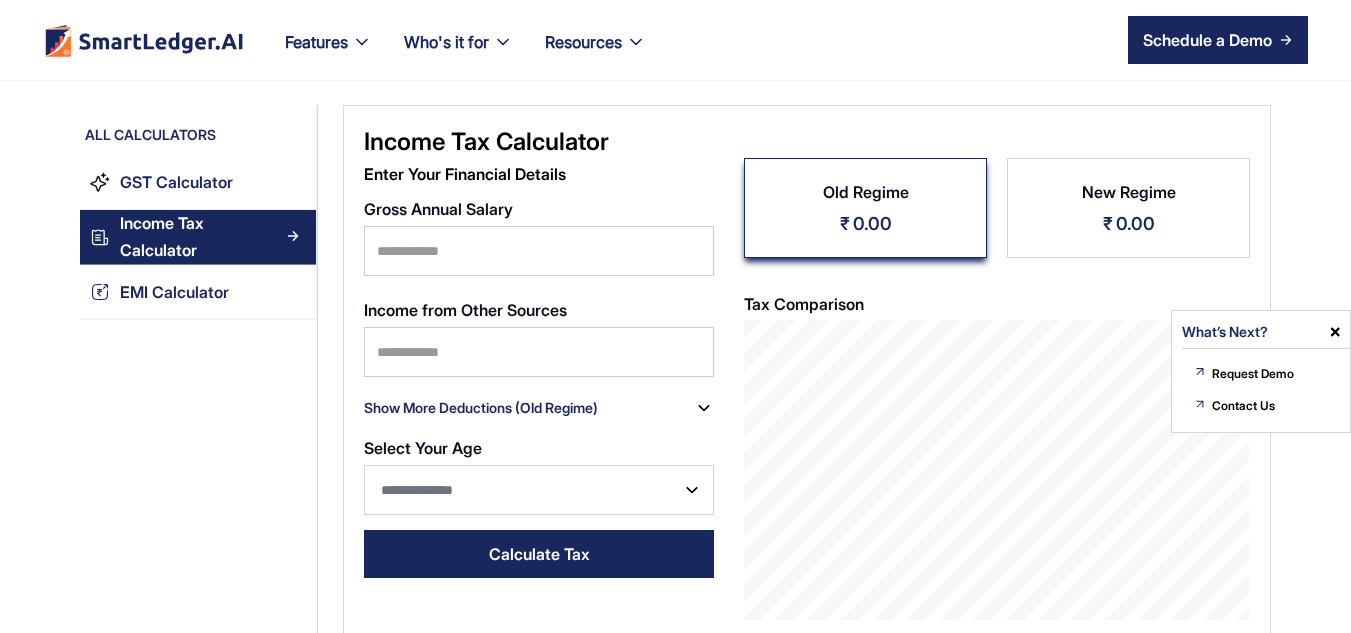 scroll, scrollTop: 0, scrollLeft: 0, axis: both 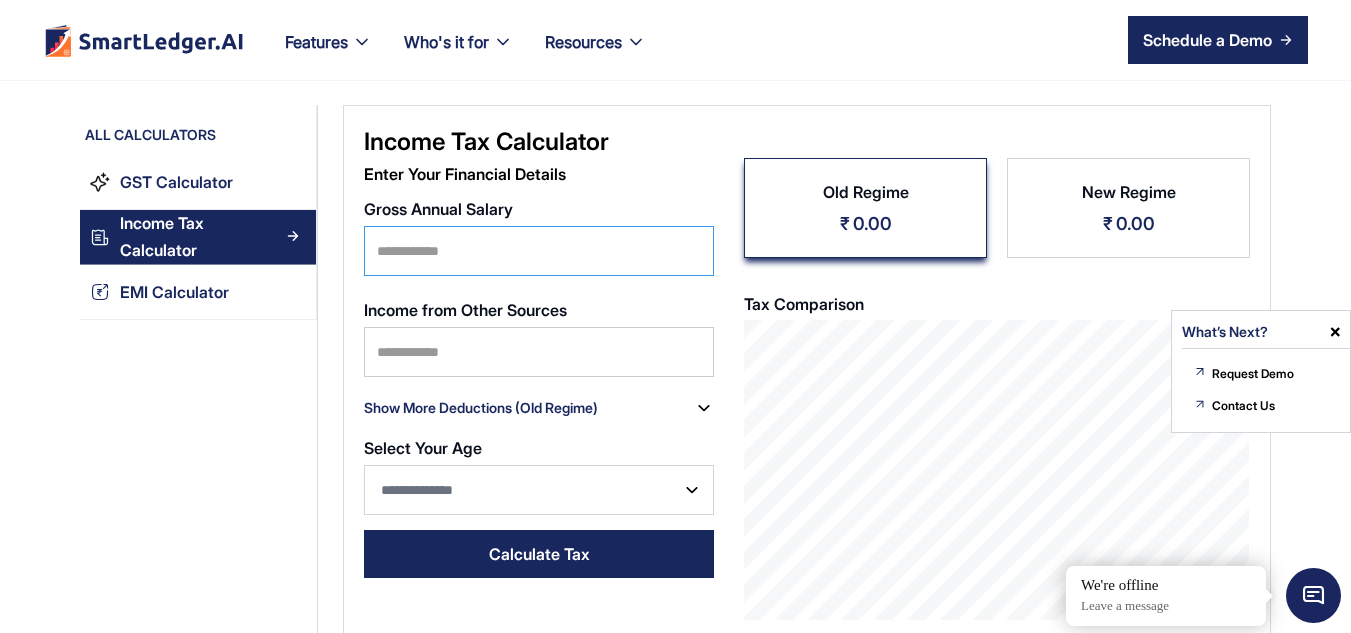 click on "Gross Annual Salary" at bounding box center (539, 251) 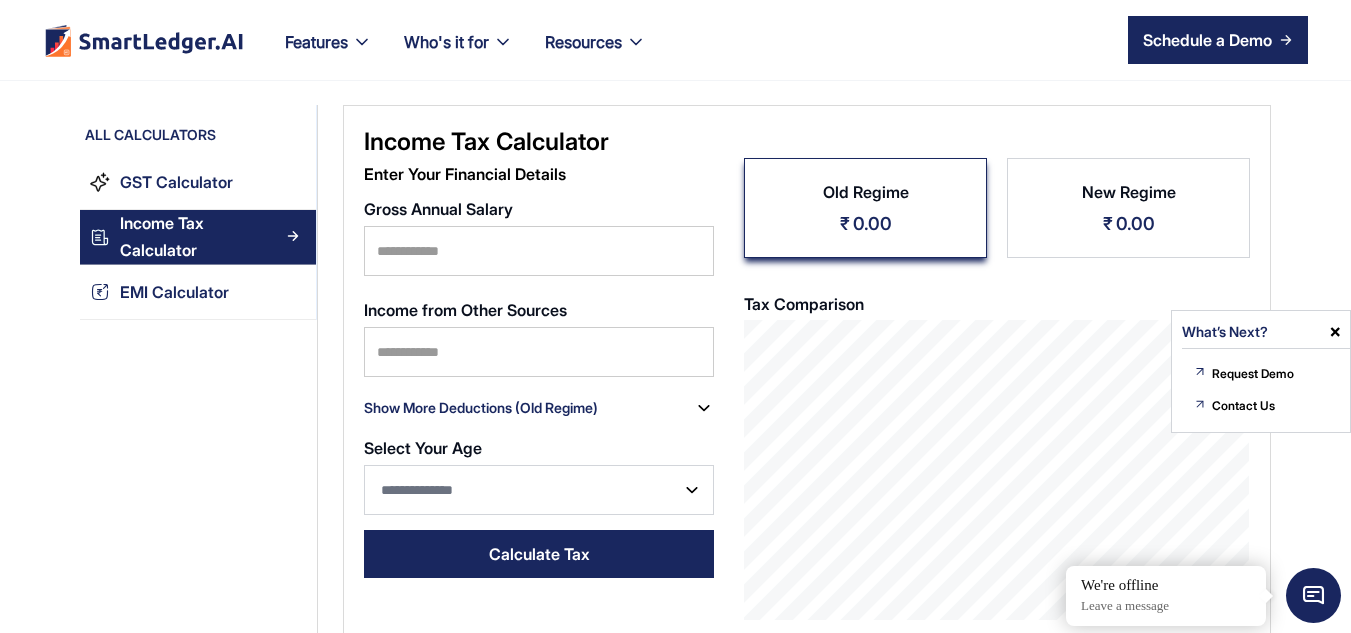 click on "All Calculators GST Calculator Income Tax Calculator EMI Calculator" at bounding box center [199, 623] 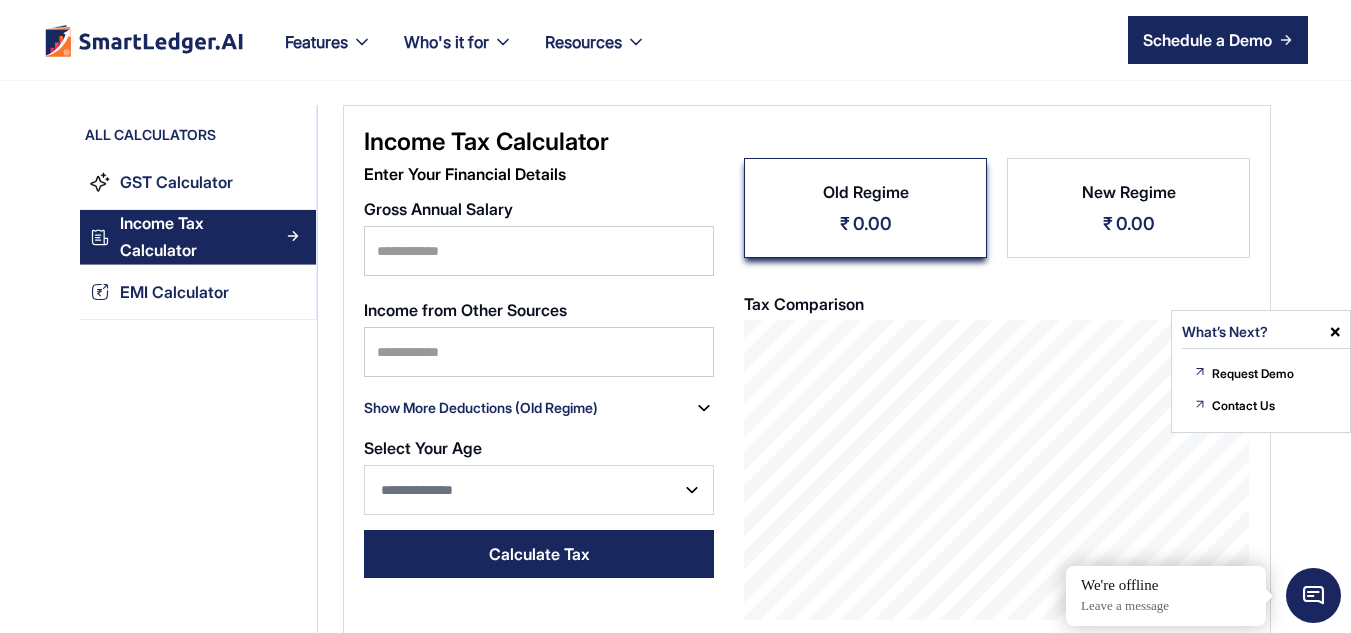 click on "**********" at bounding box center (794, 623) 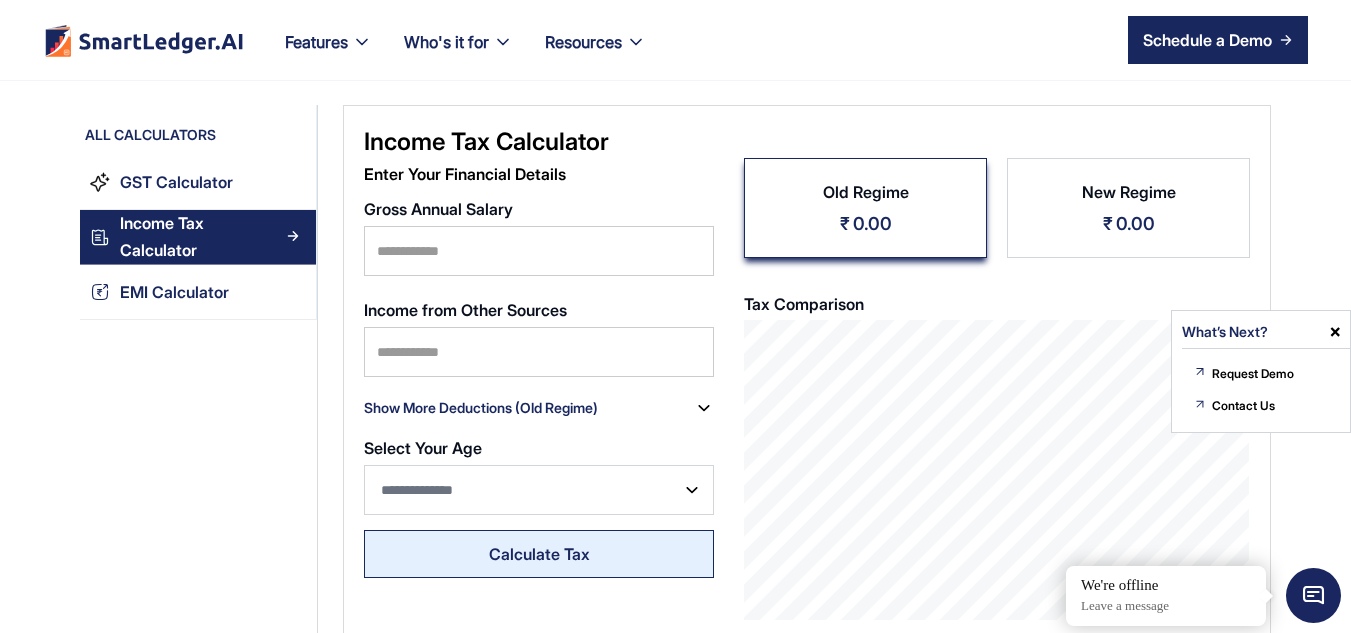 click on "Calculate Tax" at bounding box center [539, 554] 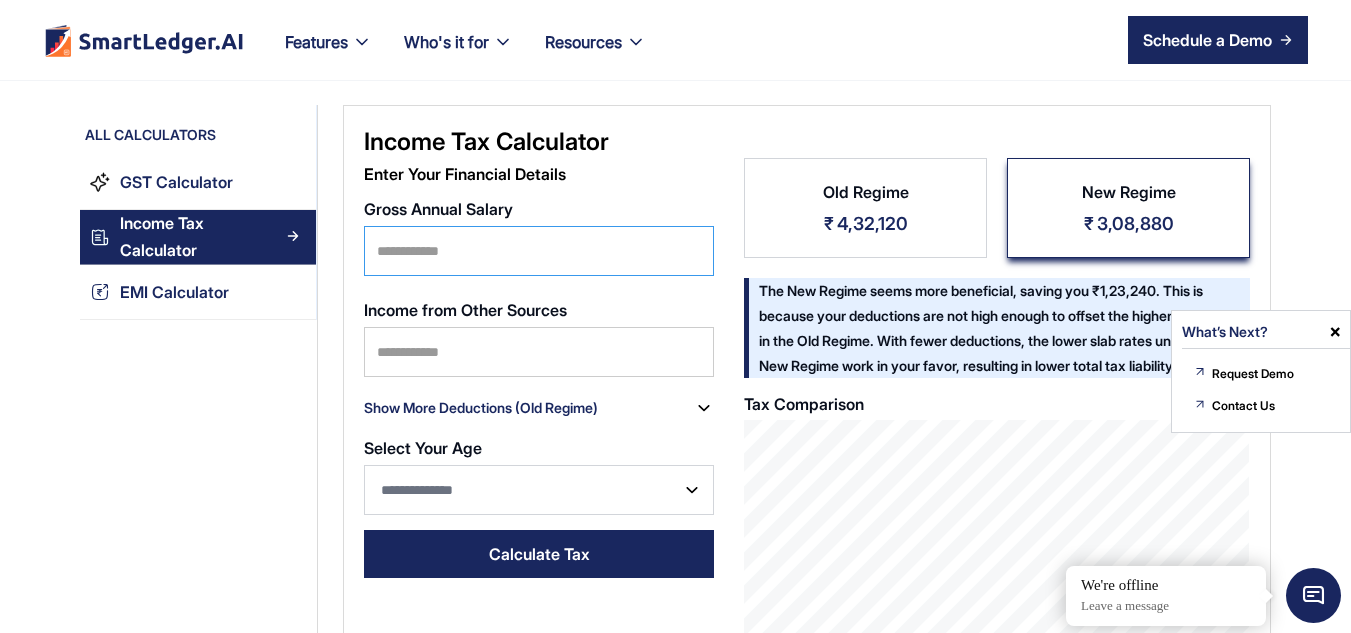 click on "*******" at bounding box center (539, 251) 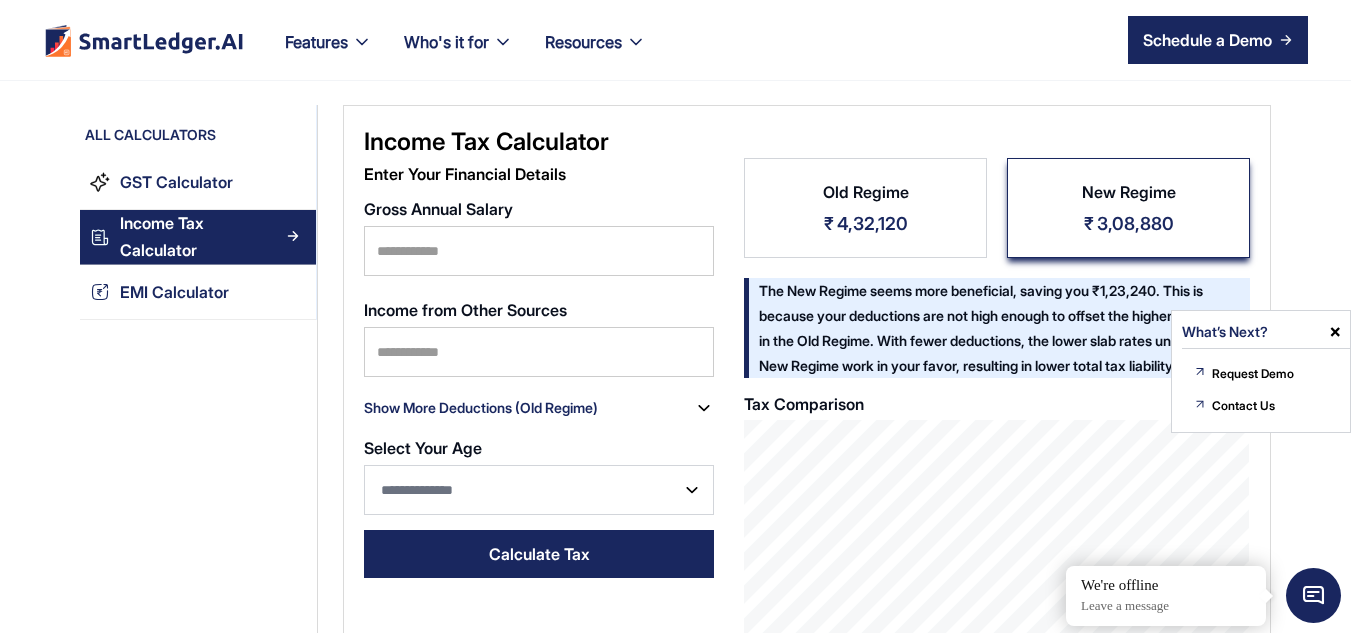 click at bounding box center (1335, 332) 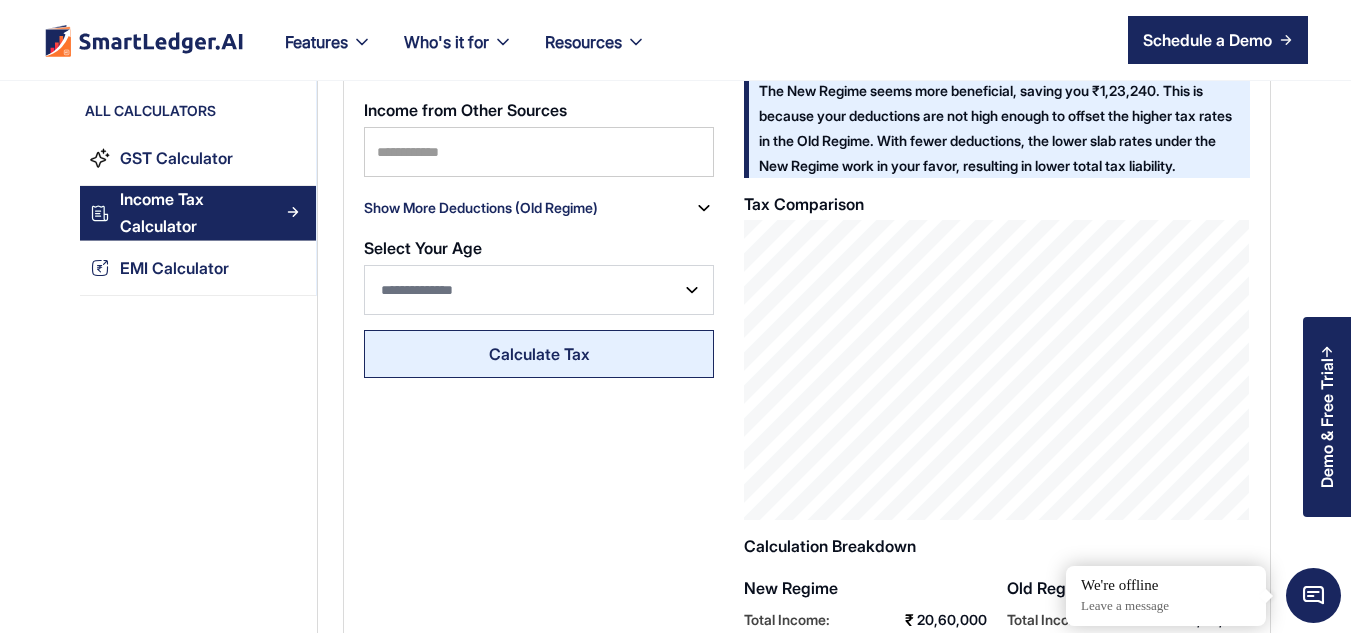 scroll, scrollTop: 0, scrollLeft: 0, axis: both 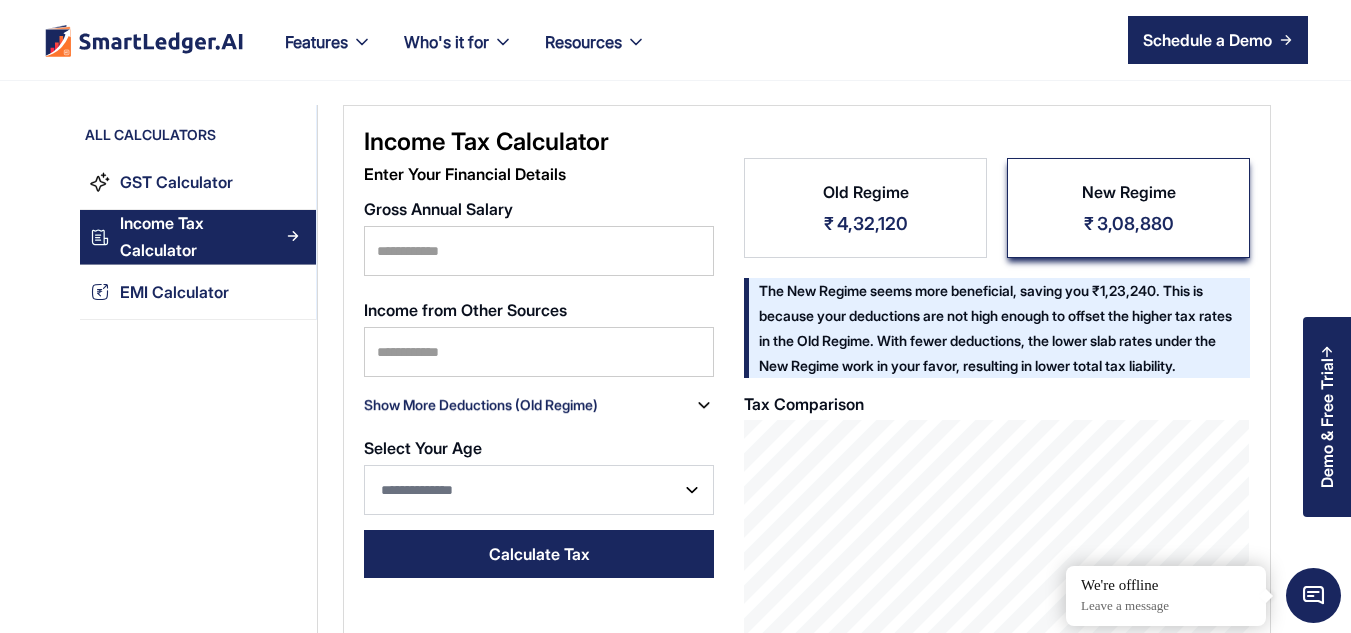 click at bounding box center (704, 405) 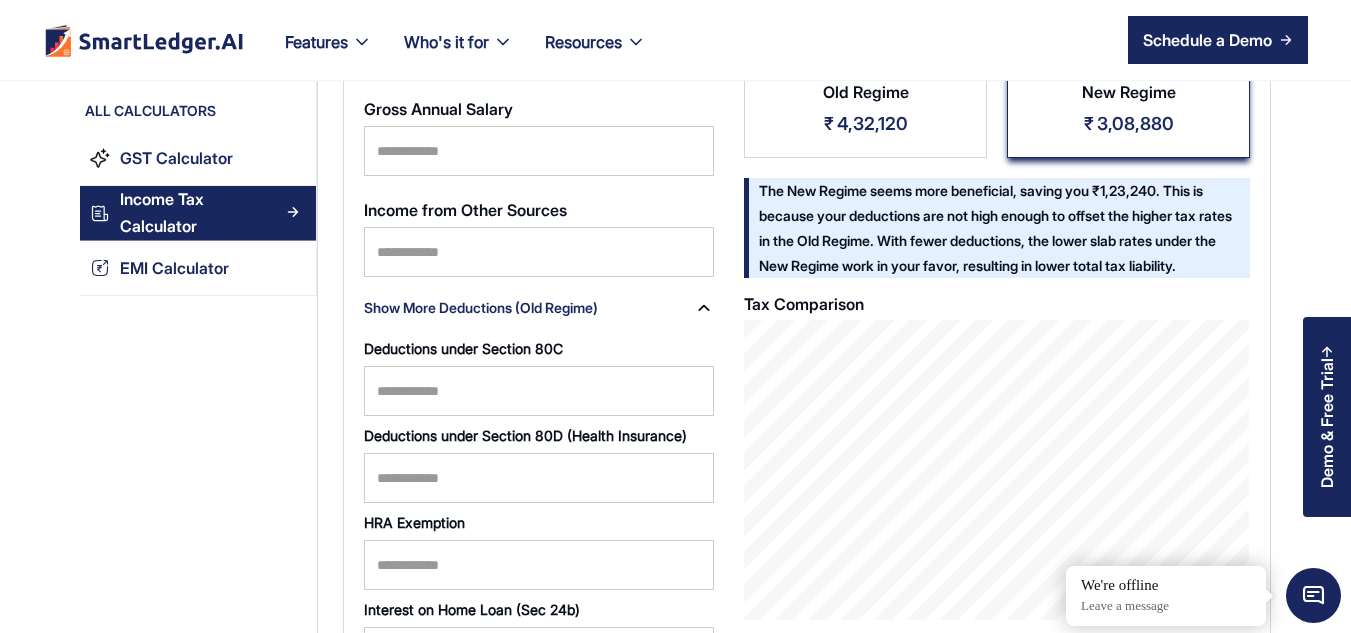 scroll, scrollTop: 200, scrollLeft: 0, axis: vertical 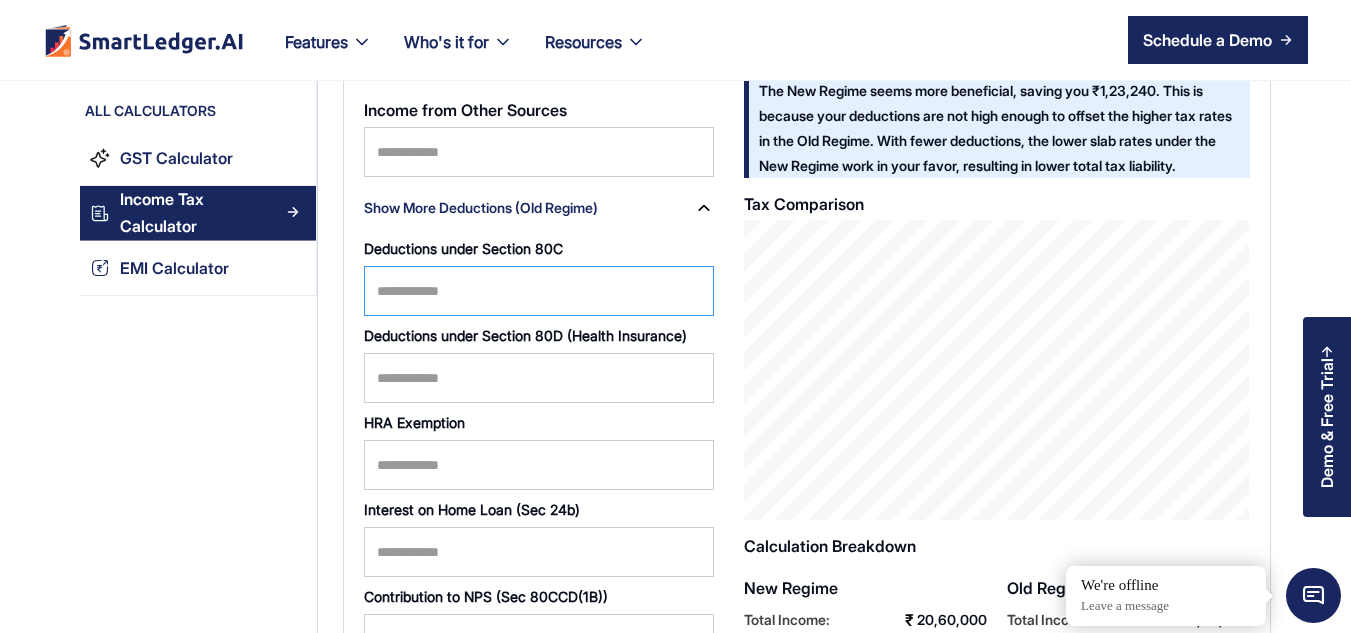 click on "Deductions under Section 80C" at bounding box center (539, 291) 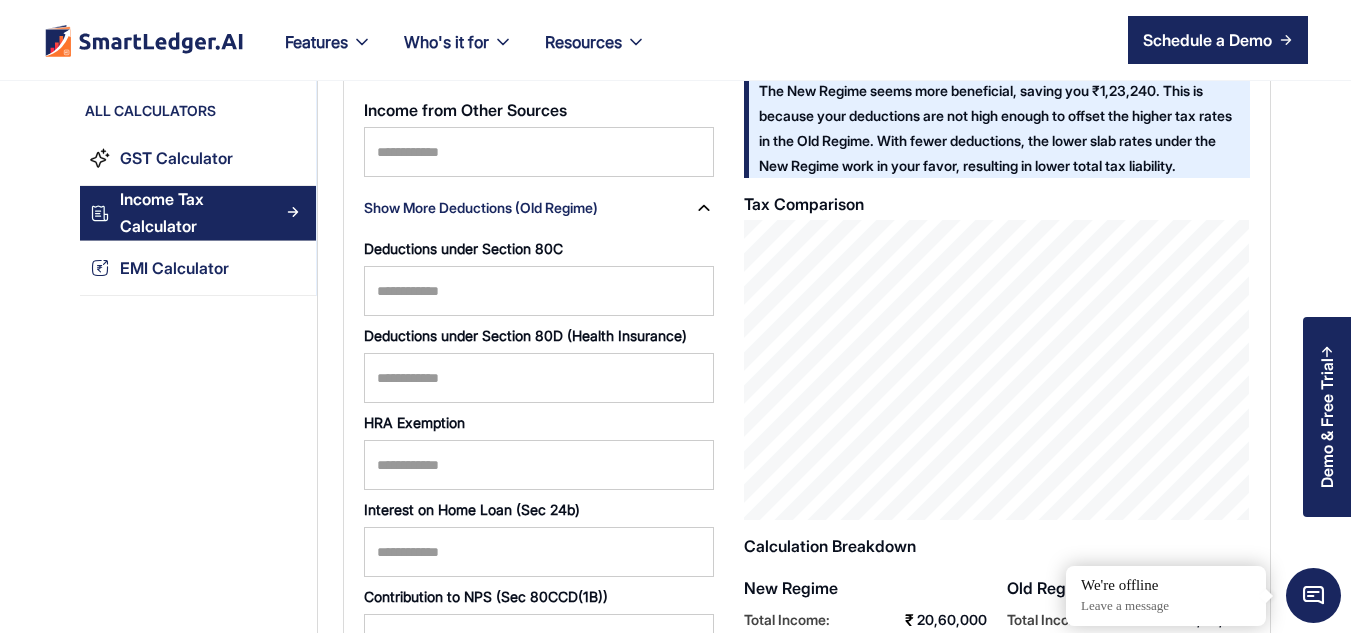 click on "All Calculators GST Calculator Income Tax Calculator EMI Calculator" at bounding box center [199, 511] 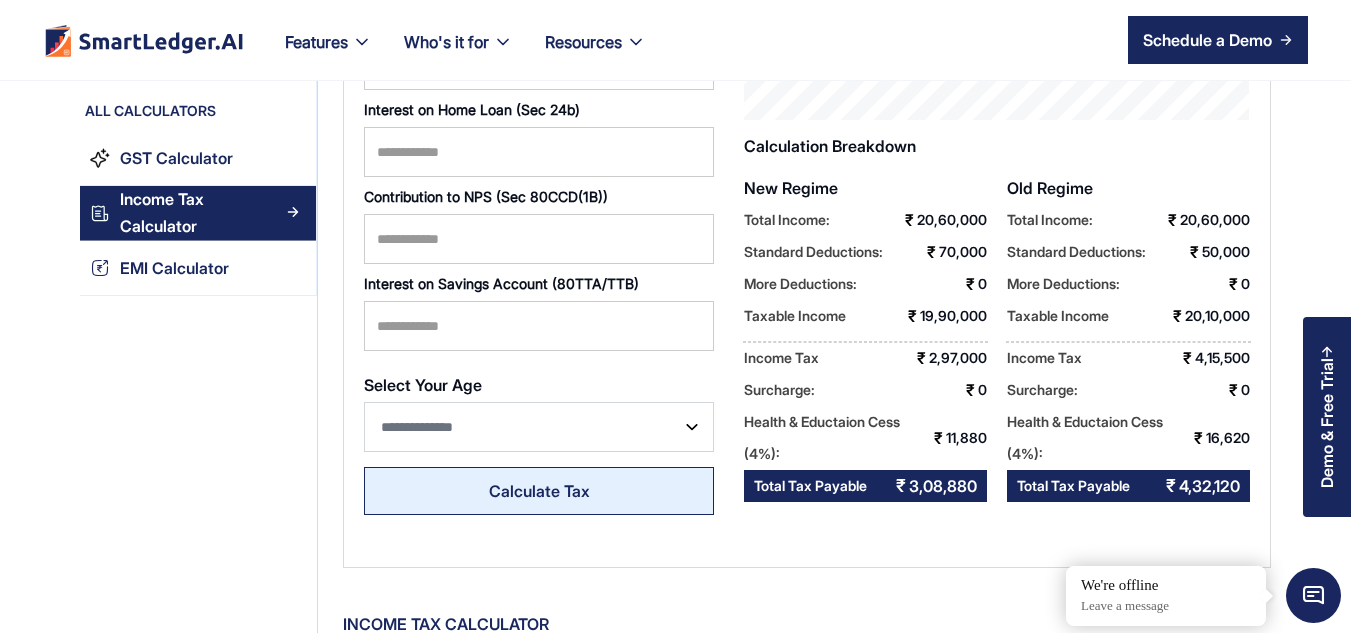 click on "Calculate Tax" at bounding box center [539, 491] 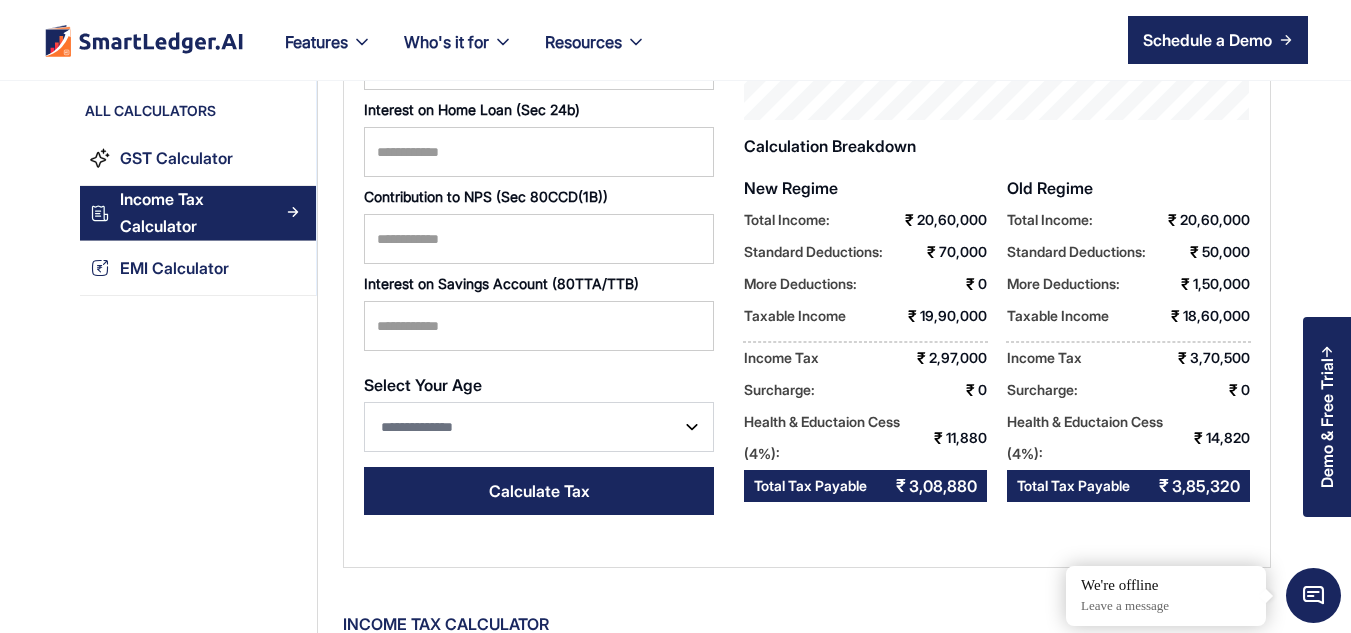 scroll, scrollTop: 800, scrollLeft: 0, axis: vertical 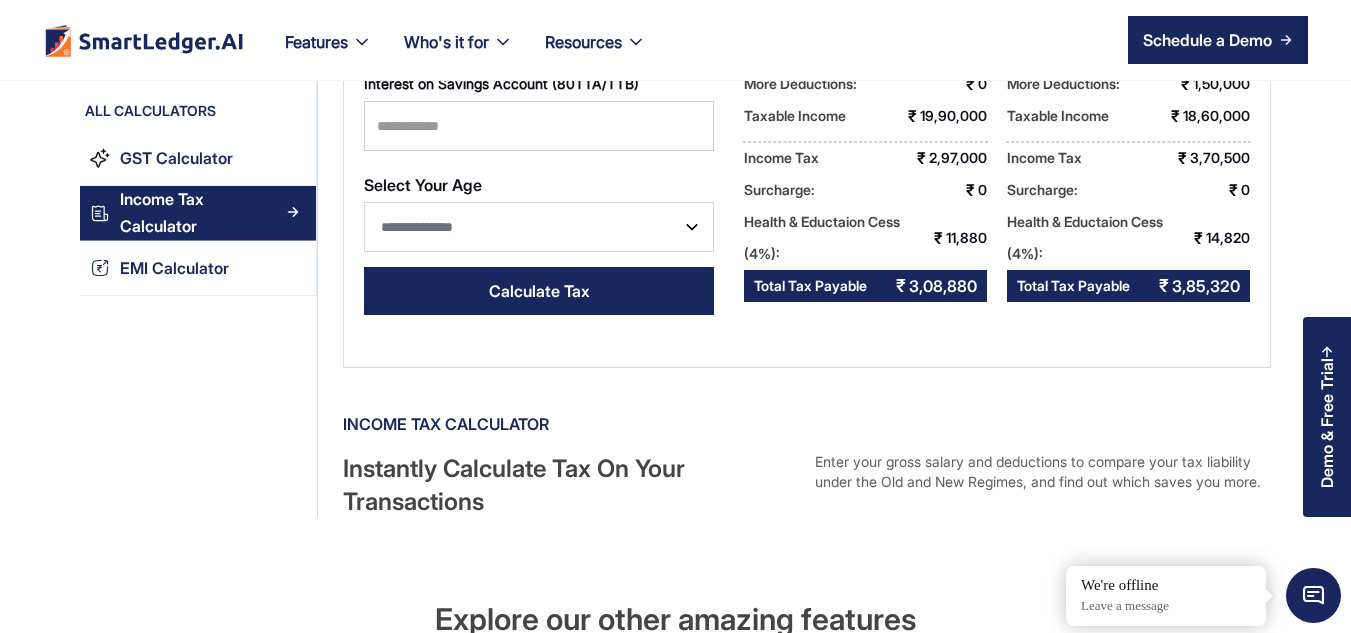 click on "₹" at bounding box center [901, 286] 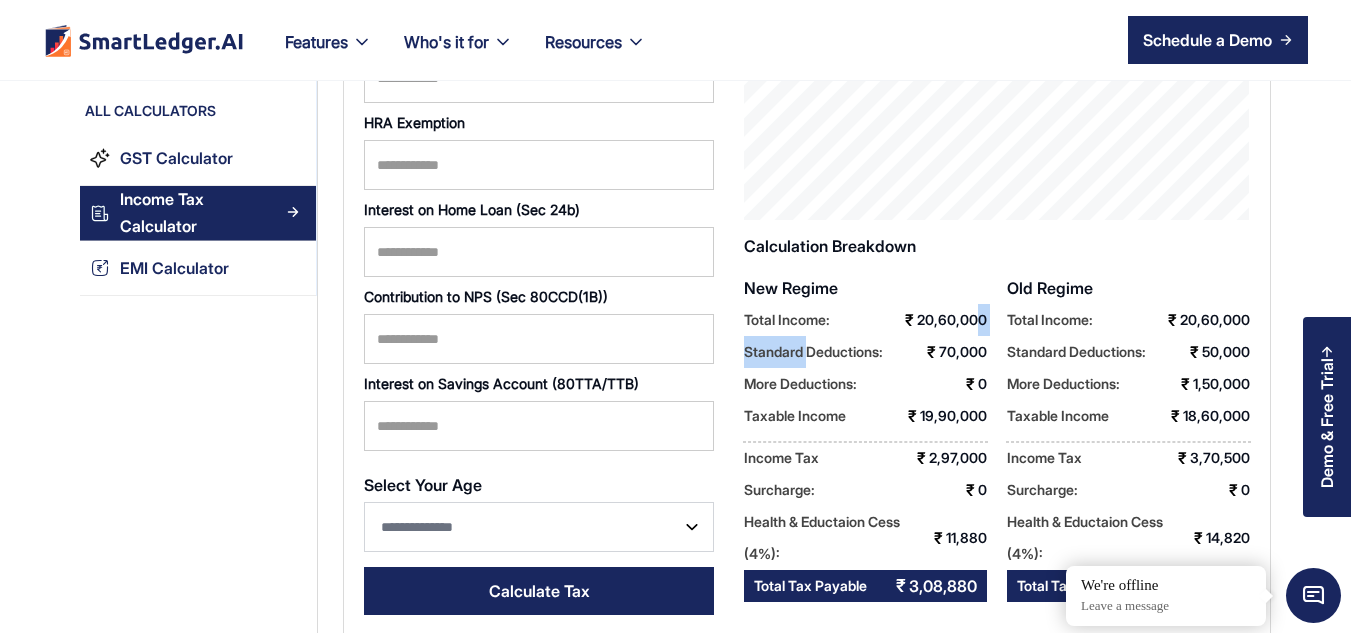 drag, startPoint x: 808, startPoint y: 350, endPoint x: 981, endPoint y: 335, distance: 173.64908 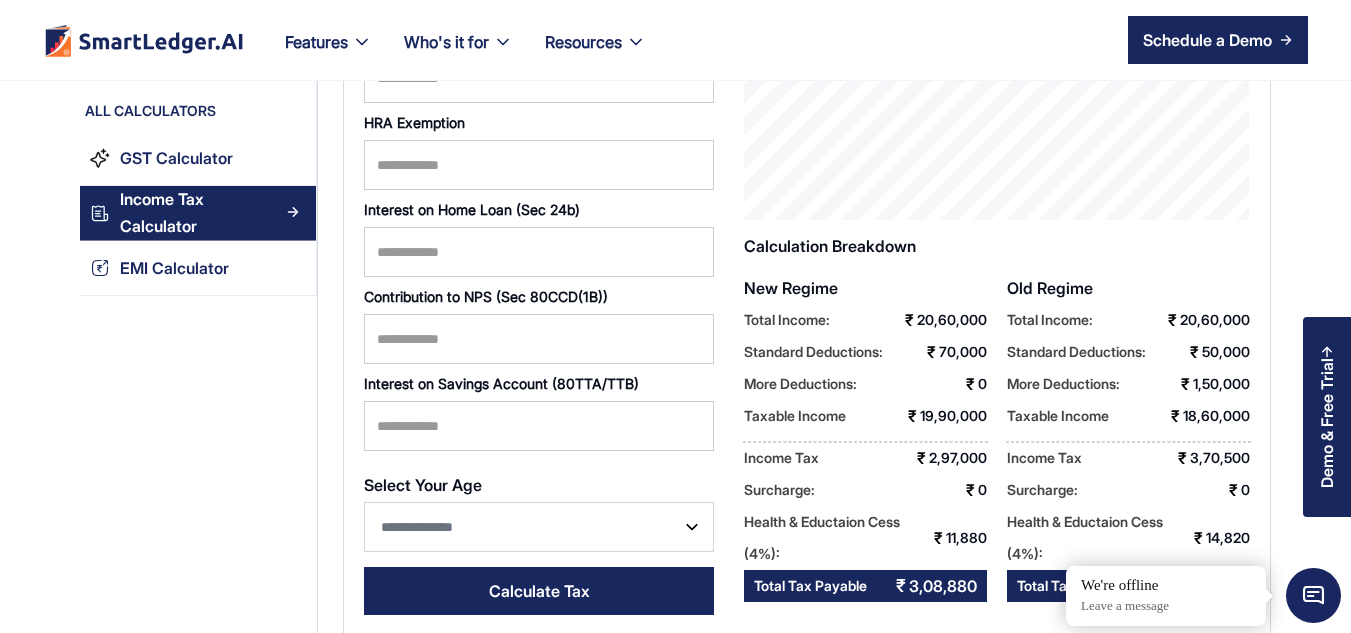 drag, startPoint x: 784, startPoint y: 518, endPoint x: 981, endPoint y: 518, distance: 197 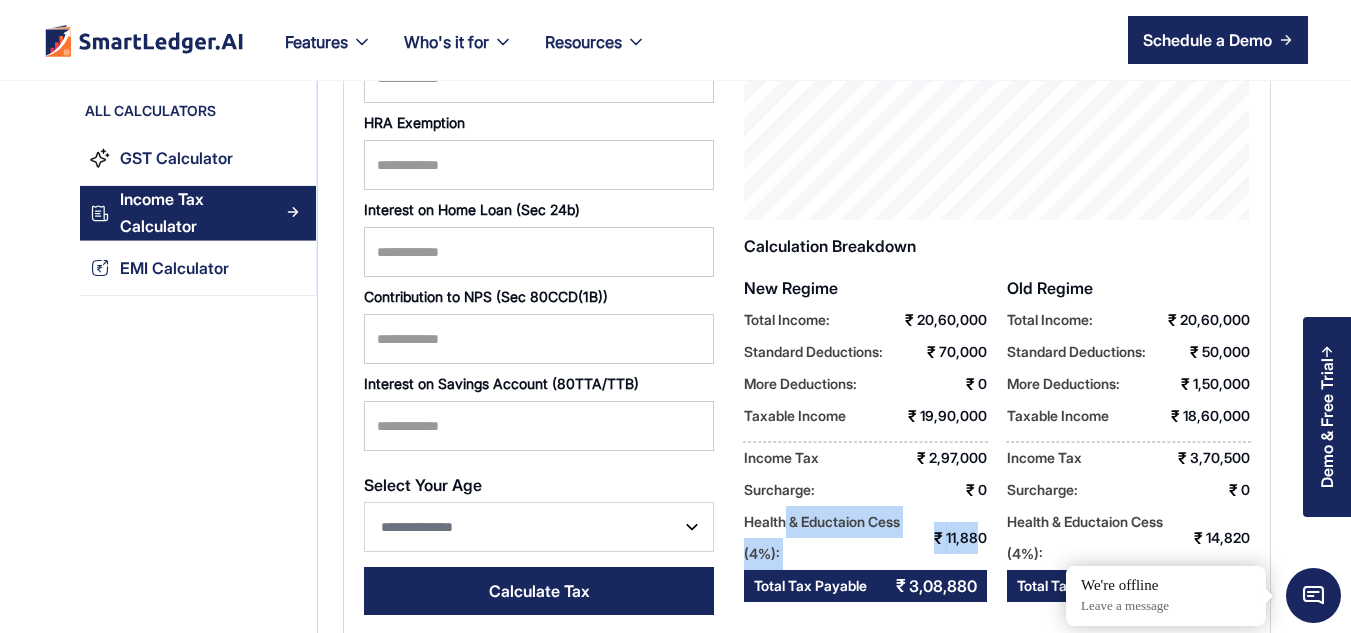 click on "Income Tax ₹ 2,97,000" at bounding box center [865, 458] 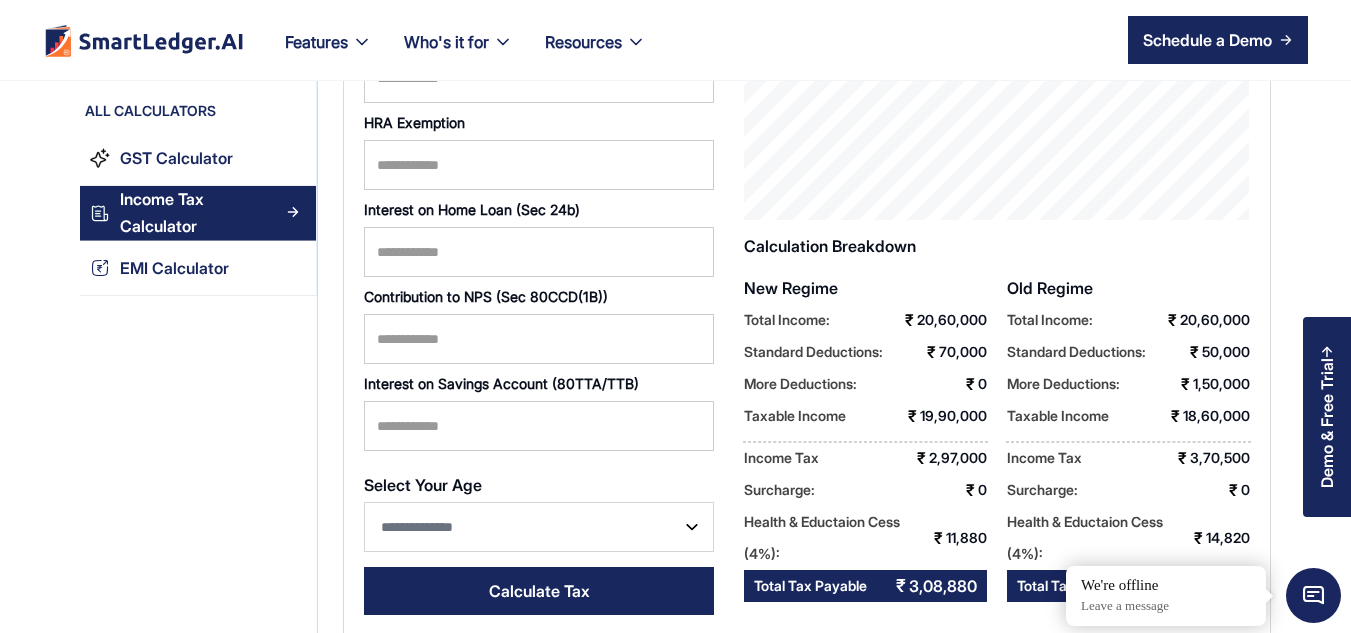scroll, scrollTop: 600, scrollLeft: 0, axis: vertical 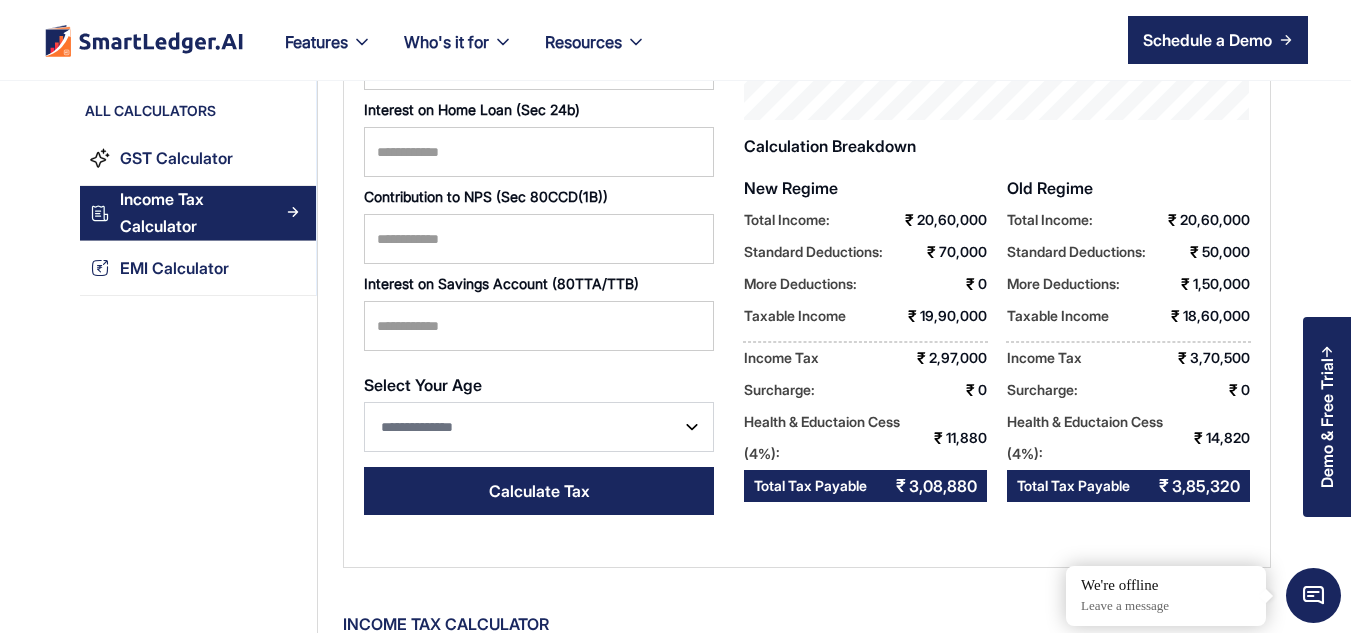 click at bounding box center (692, 427) 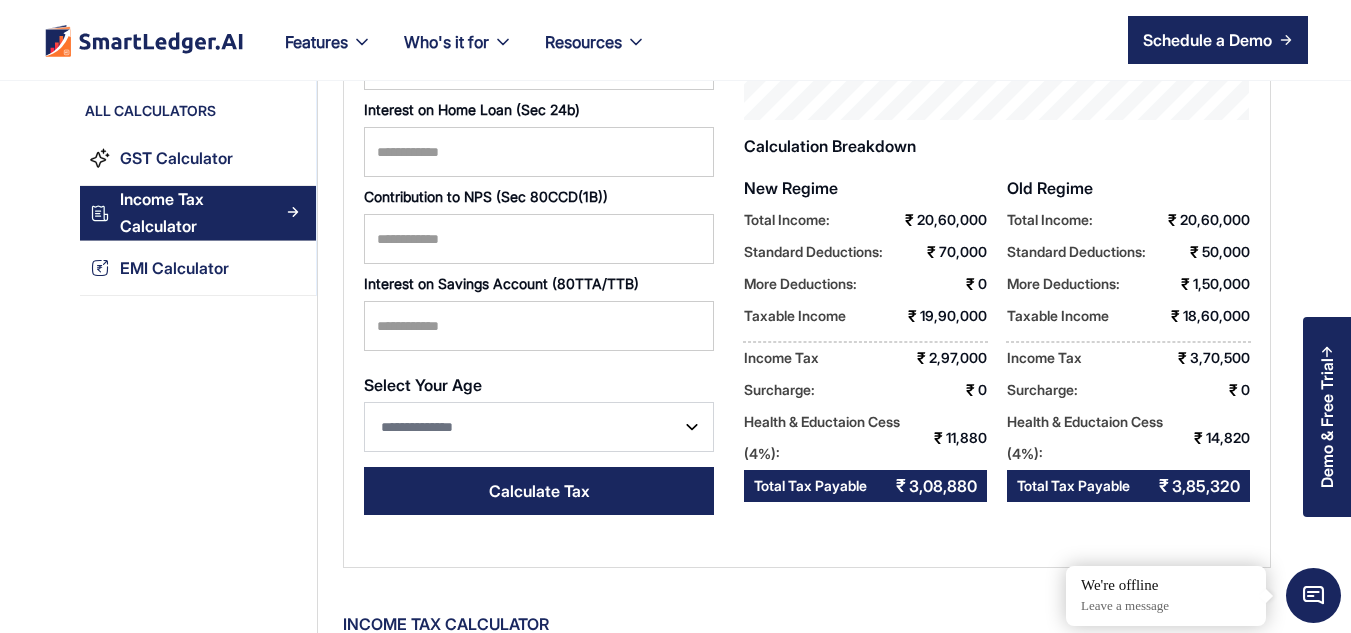 click on "**********" at bounding box center [539, 427] 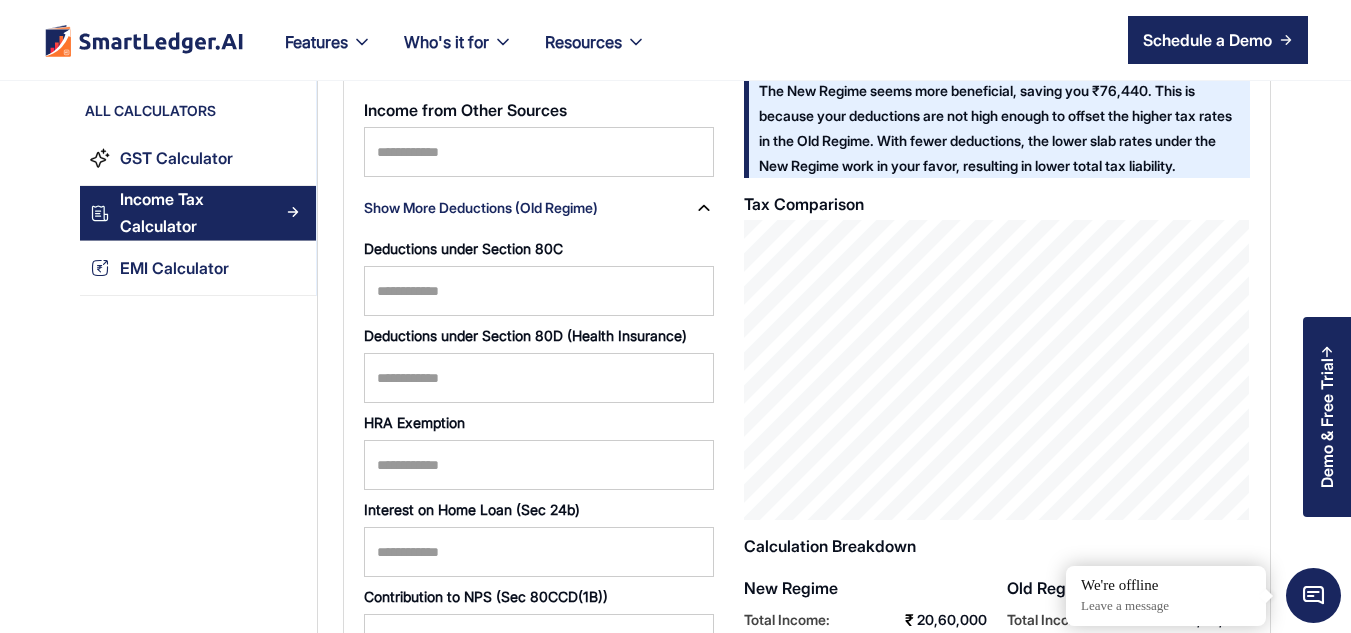 scroll, scrollTop: 0, scrollLeft: 0, axis: both 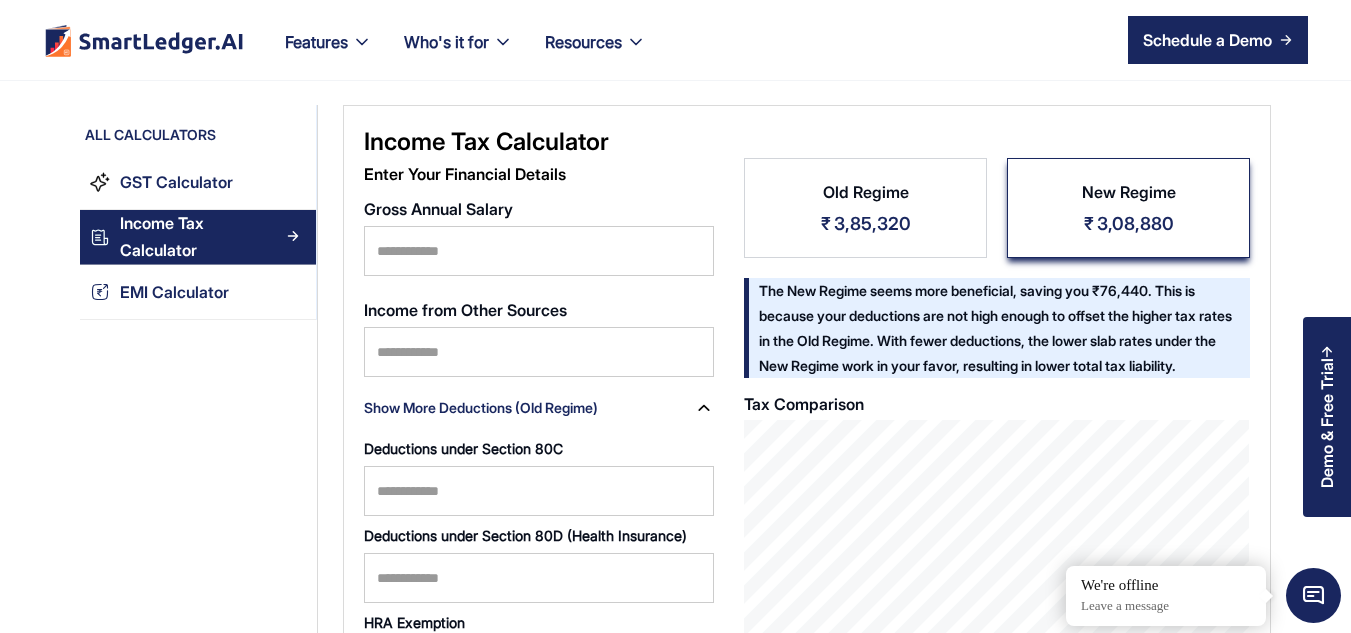 click on "The New Regime seems more beneficial, saving you ₹76,440. This is because your deductions are not high enough to offset the higher tax rates in the Old Regime. With fewer deductions, the lower slab rates under the New Regime work in your favor, resulting in lower total tax liability." at bounding box center [994, 328] 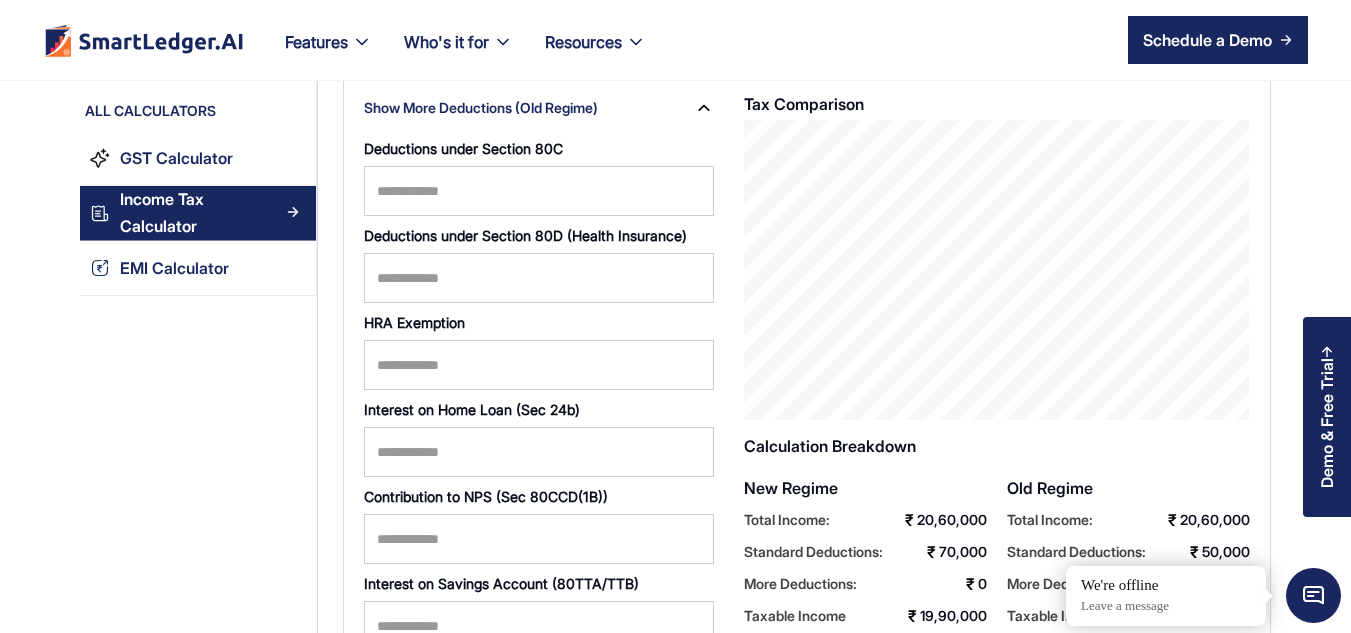 scroll, scrollTop: 0, scrollLeft: 0, axis: both 